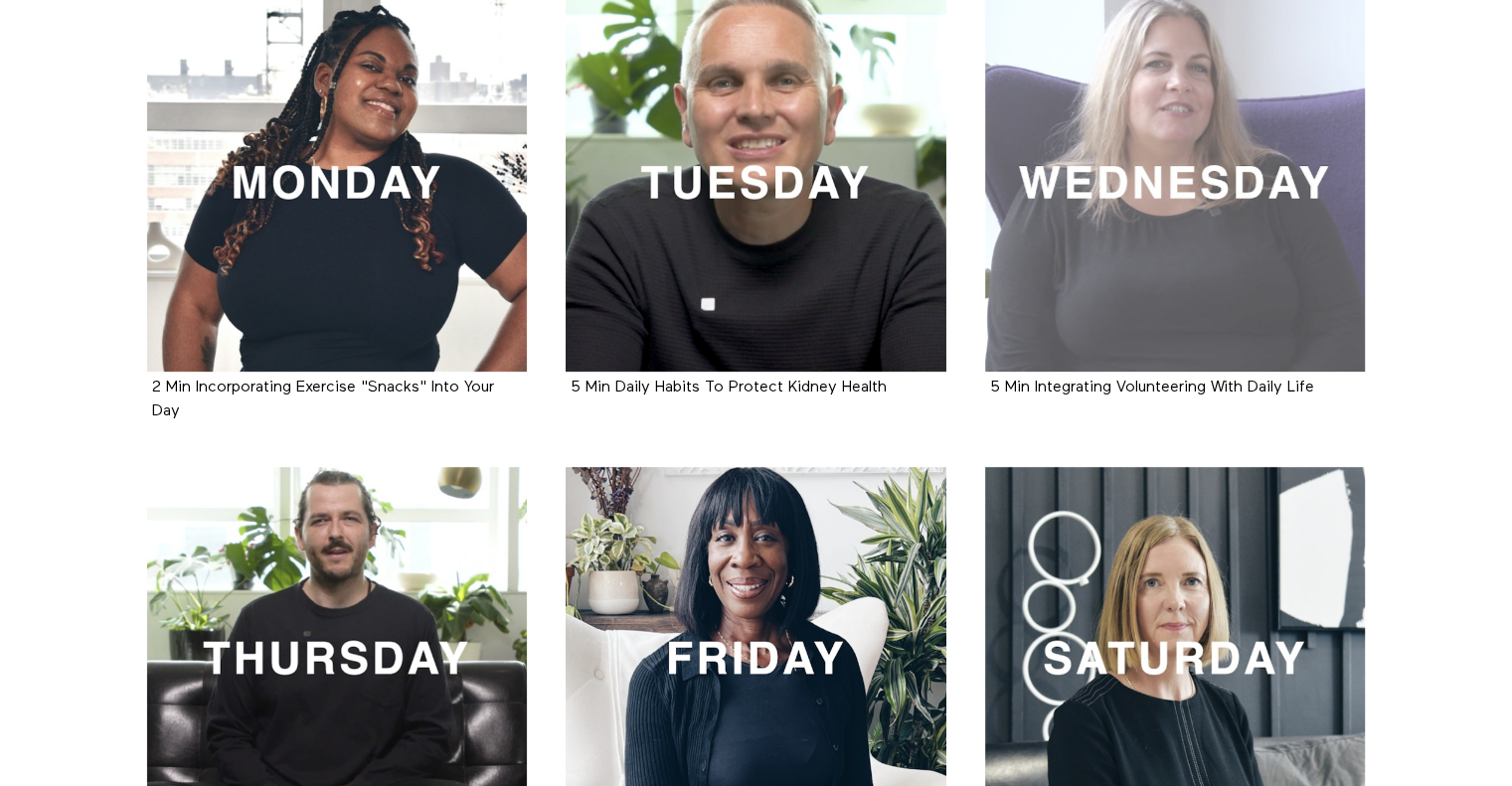 scroll, scrollTop: 397, scrollLeft: 0, axis: vertical 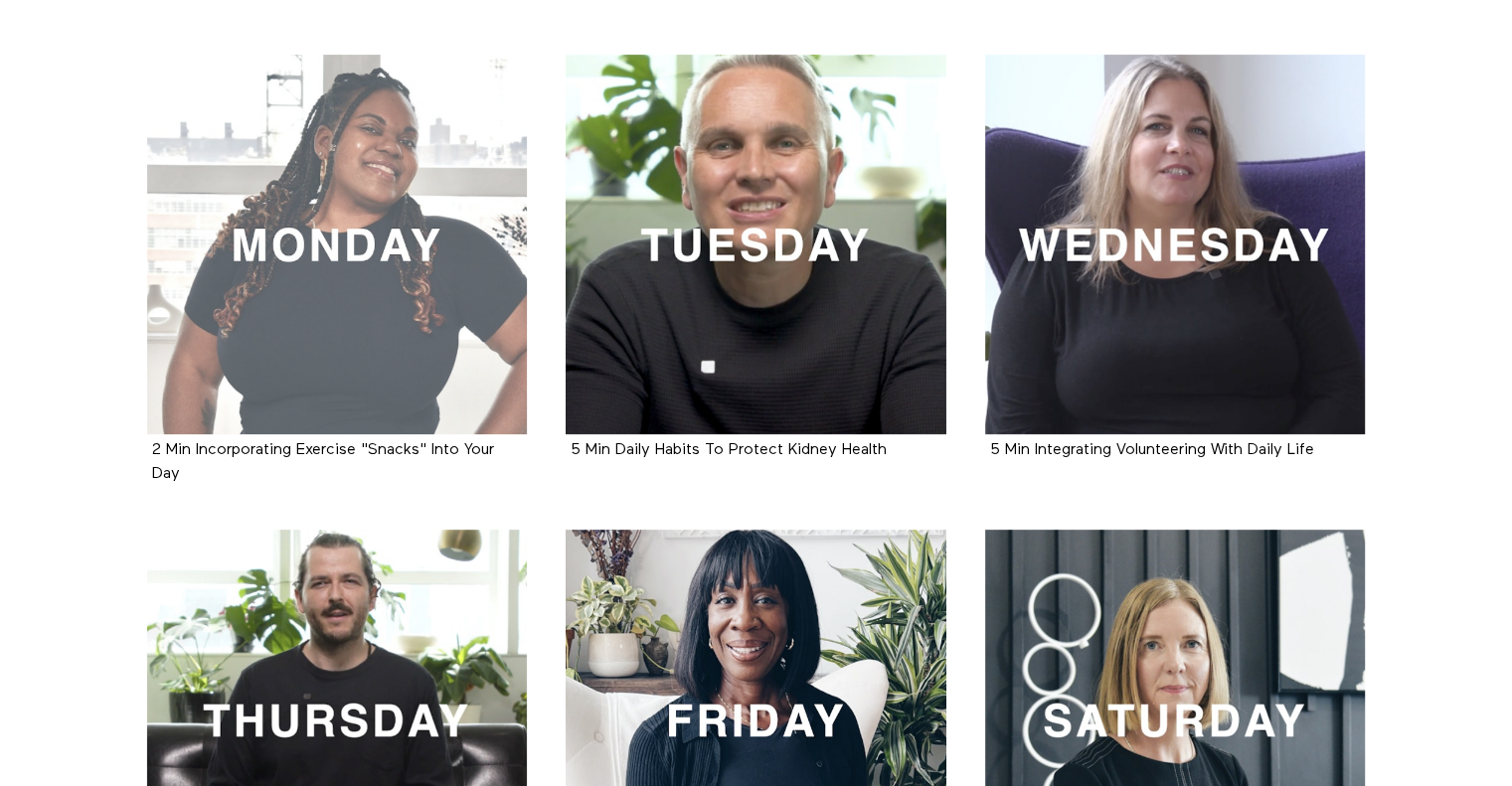 click 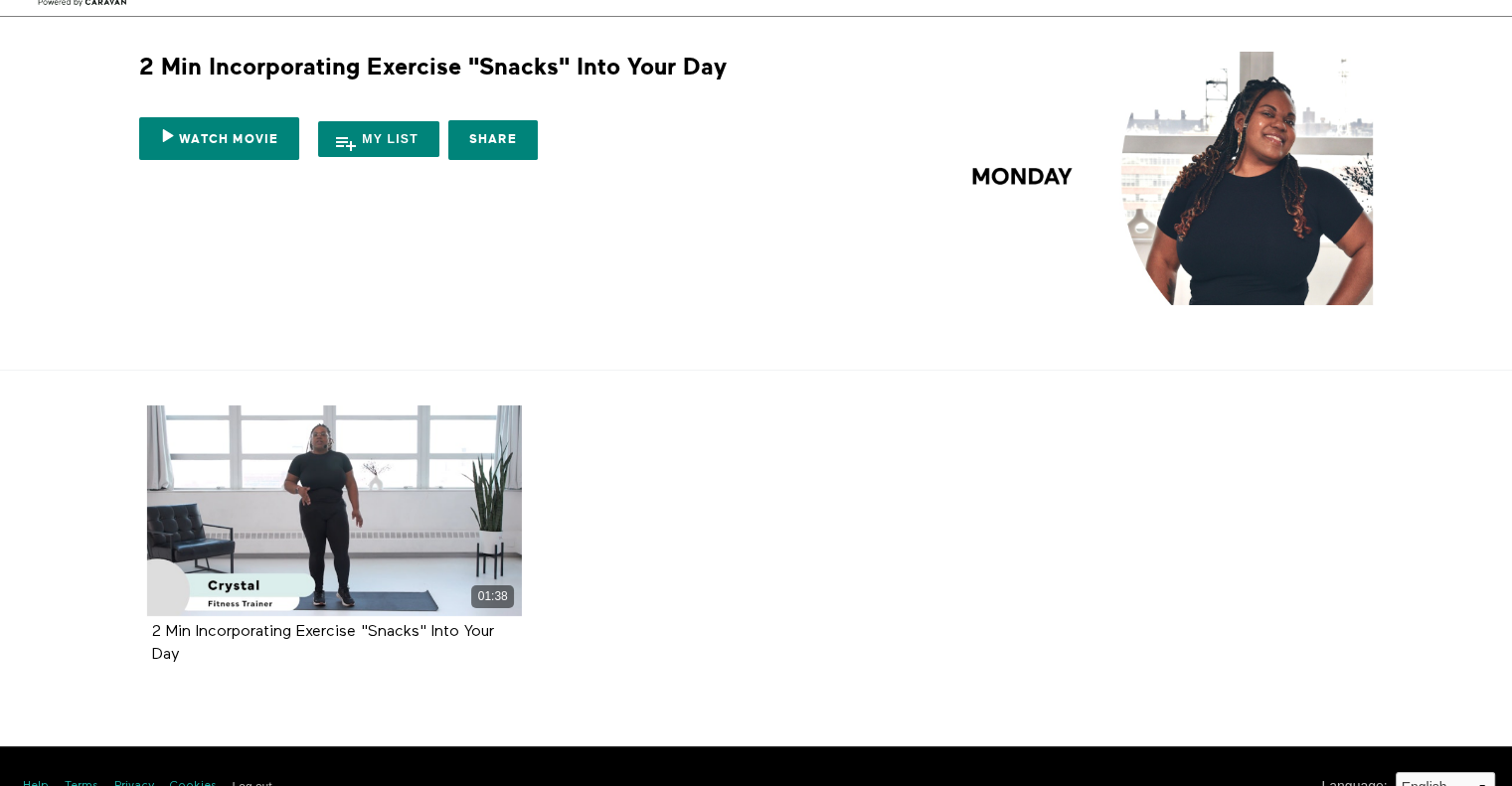 scroll, scrollTop: 87, scrollLeft: 0, axis: vertical 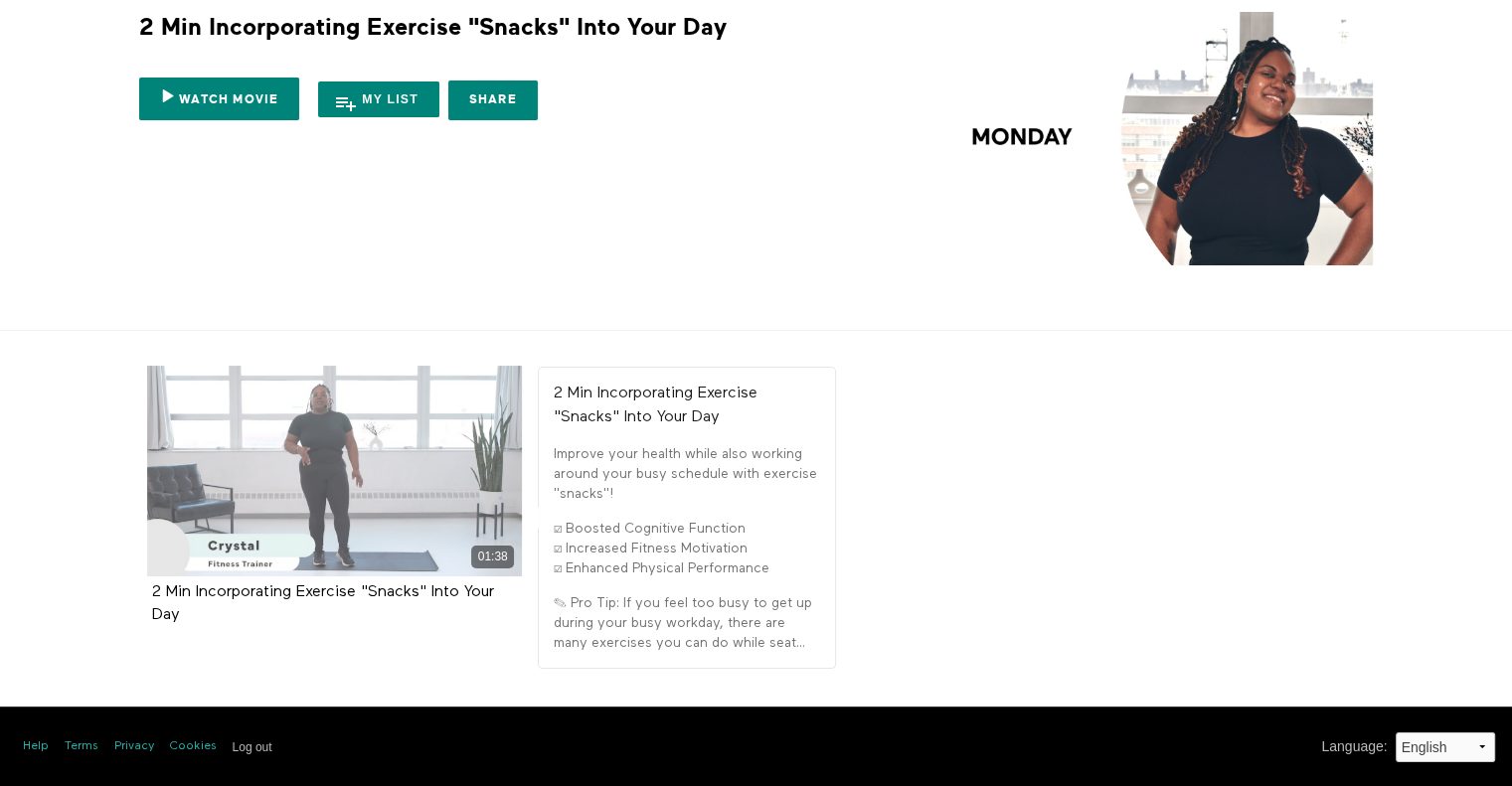 click on "01:38" 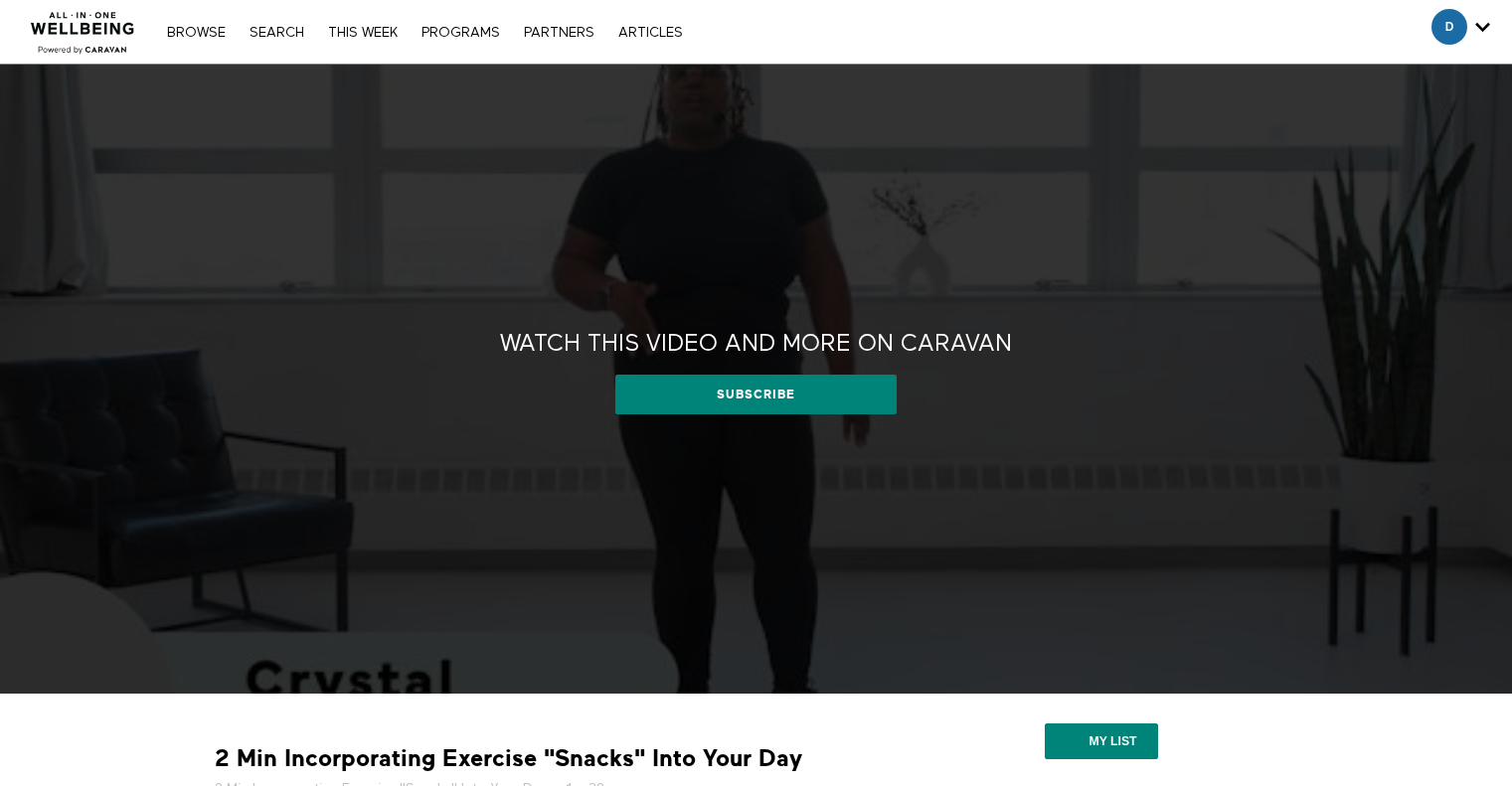 scroll, scrollTop: 0, scrollLeft: 0, axis: both 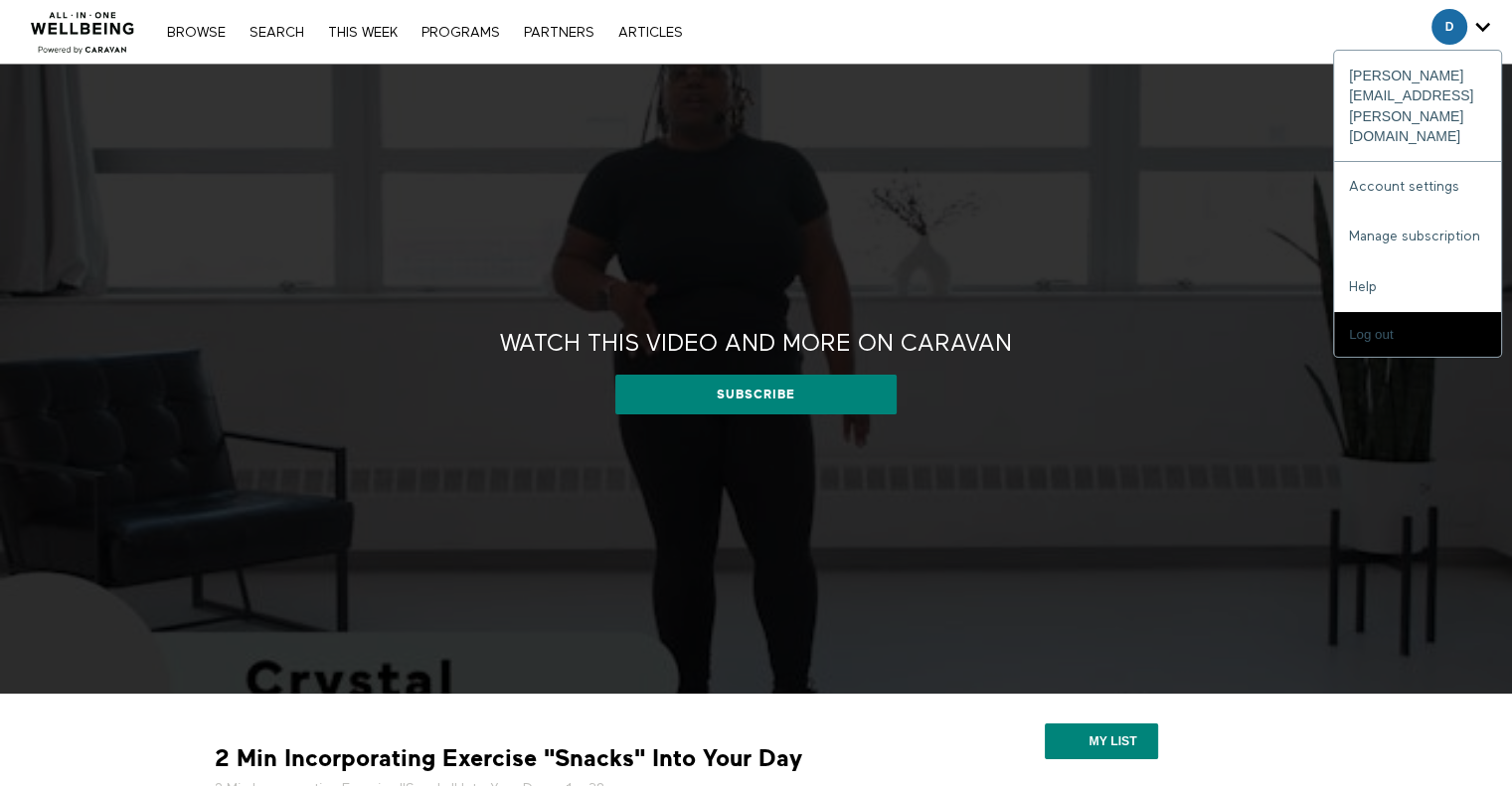 click at bounding box center (1482, 27) 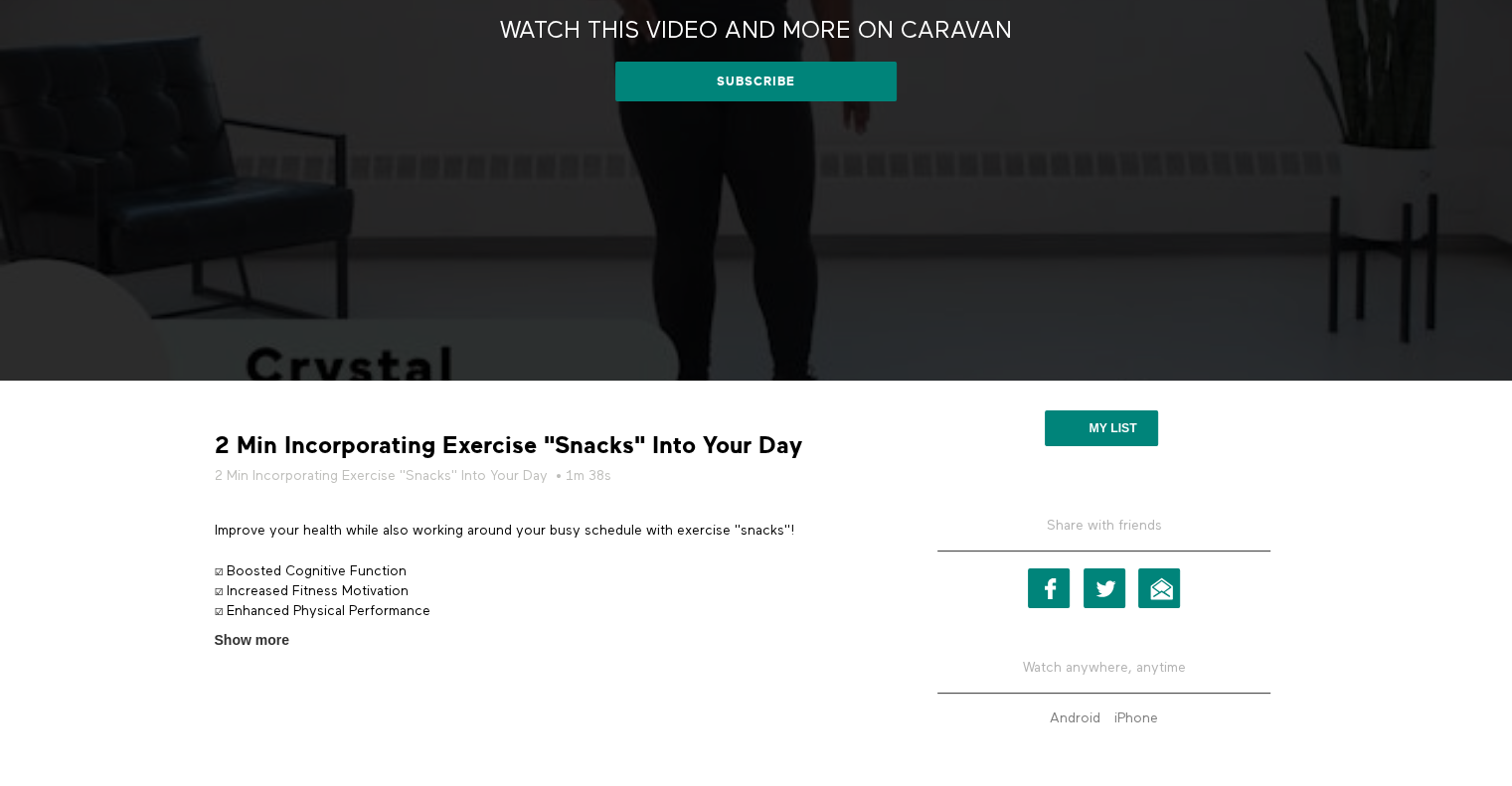 scroll, scrollTop: 427, scrollLeft: 0, axis: vertical 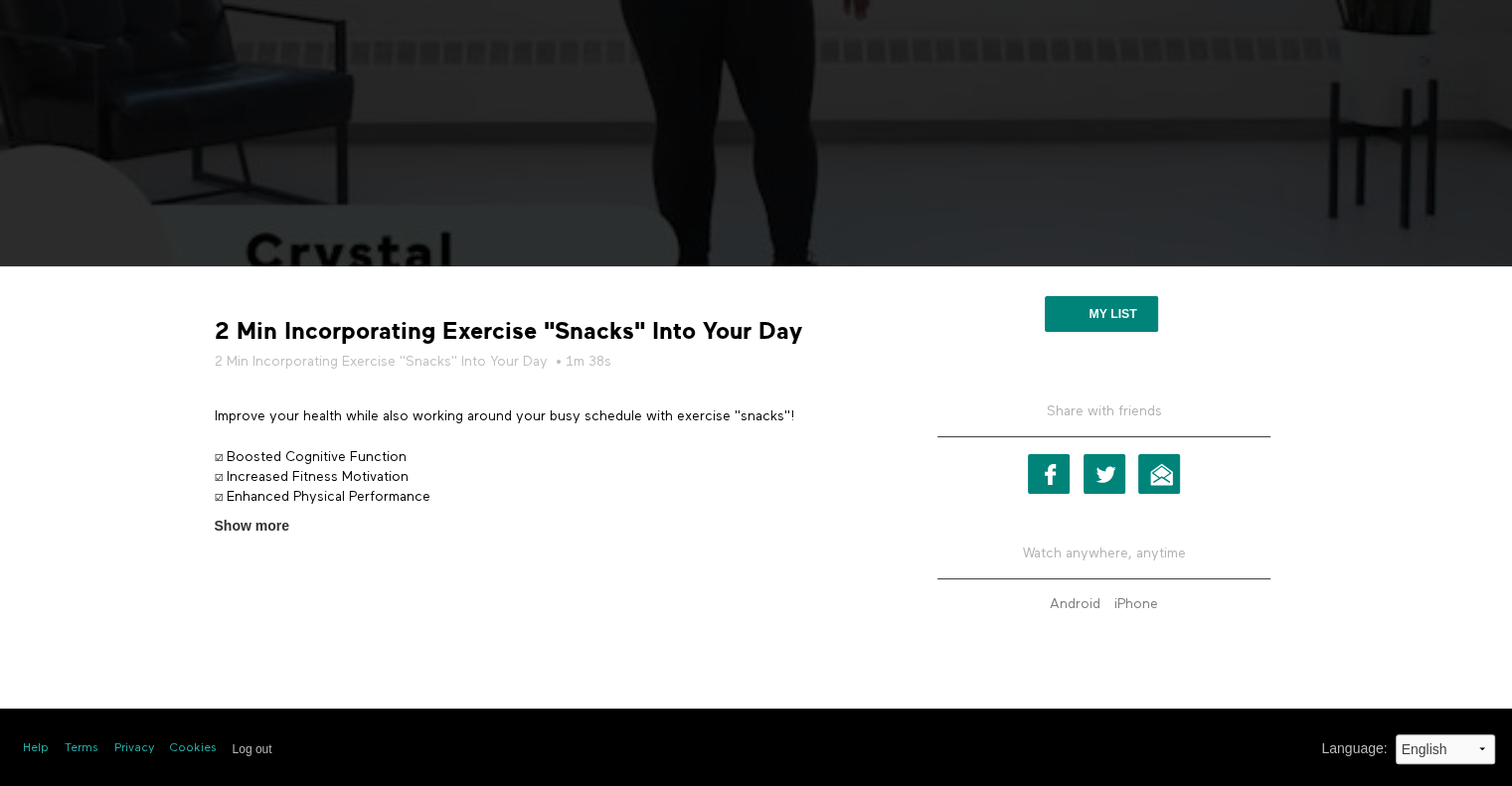click on "2 Min Incorporating Exercise "Snacks" Into Your Day
2 Min Incorporating Exercise "Snacks" Into Your Day
•
1m 38s
Improve your health while also working around your busy schedule with exercise "snacks"!
☑ Boosted Cognitive Function
☑ Increased Fitness Motivation
☑ Enhanced Physical Performance
✎ Pro Tip: If you feel too busy to get up during your busy workday, there are many exercises you can do while seated or at your desk. Try tilting your head to one side, bringing your ear towards your shoulder. Hold for 20 seconds, then repeat on the other side. This helps to reduce tension and increase blood flow.
Show more Show less" at bounding box center [548, 408] 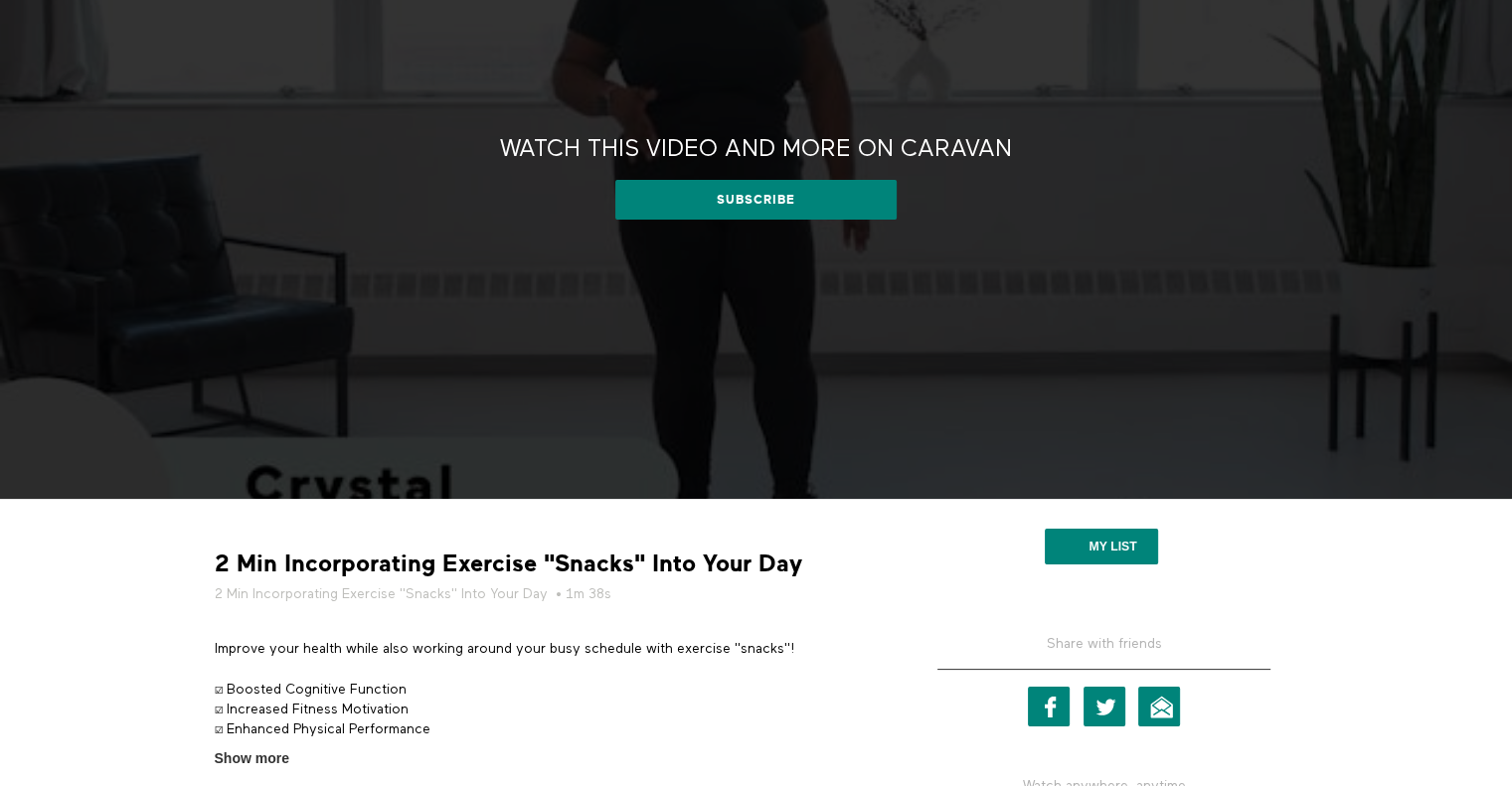 scroll, scrollTop: 0, scrollLeft: 0, axis: both 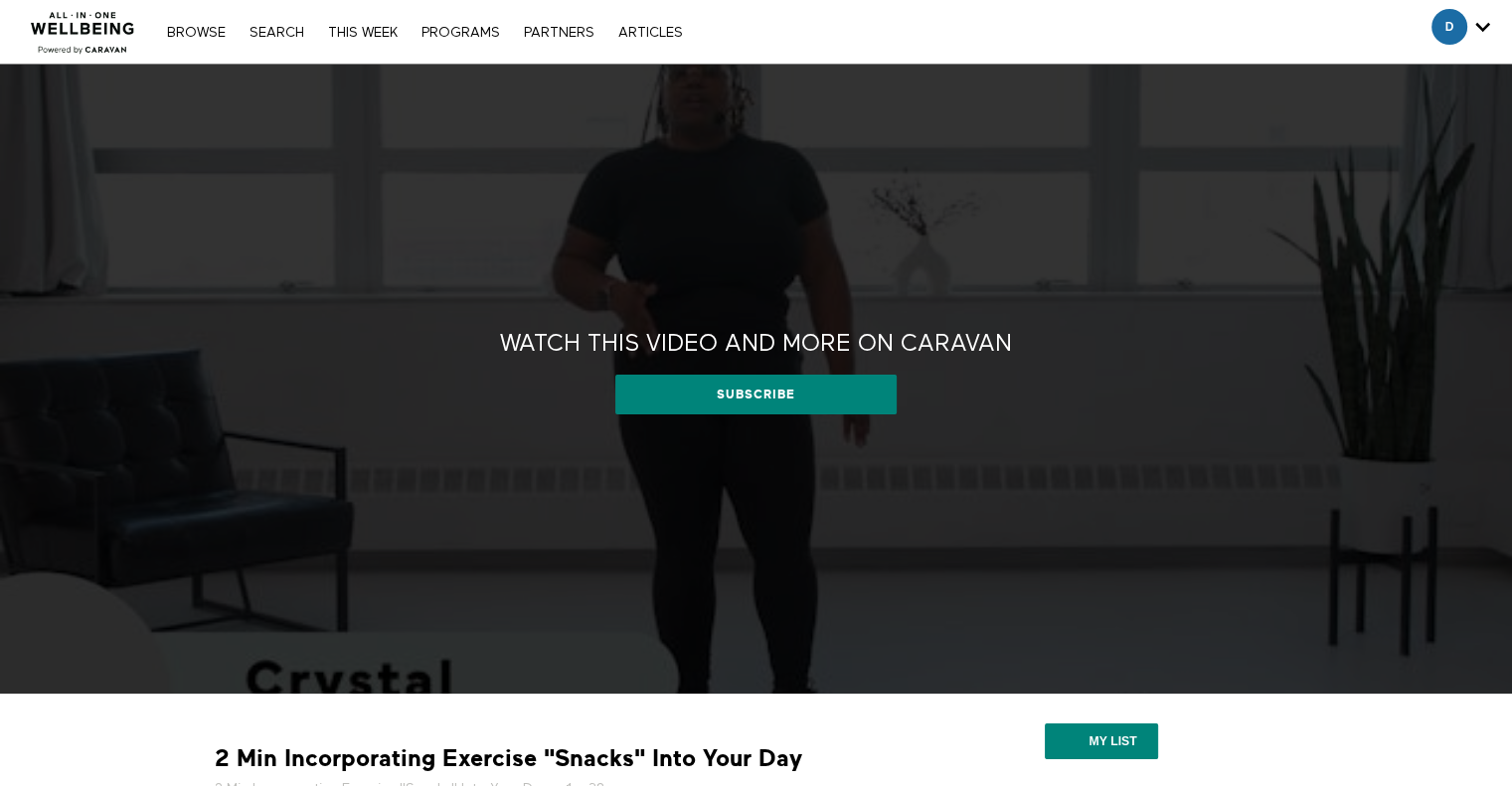 click on "Watch this video and more on CARAVAN" at bounding box center [756, 344] 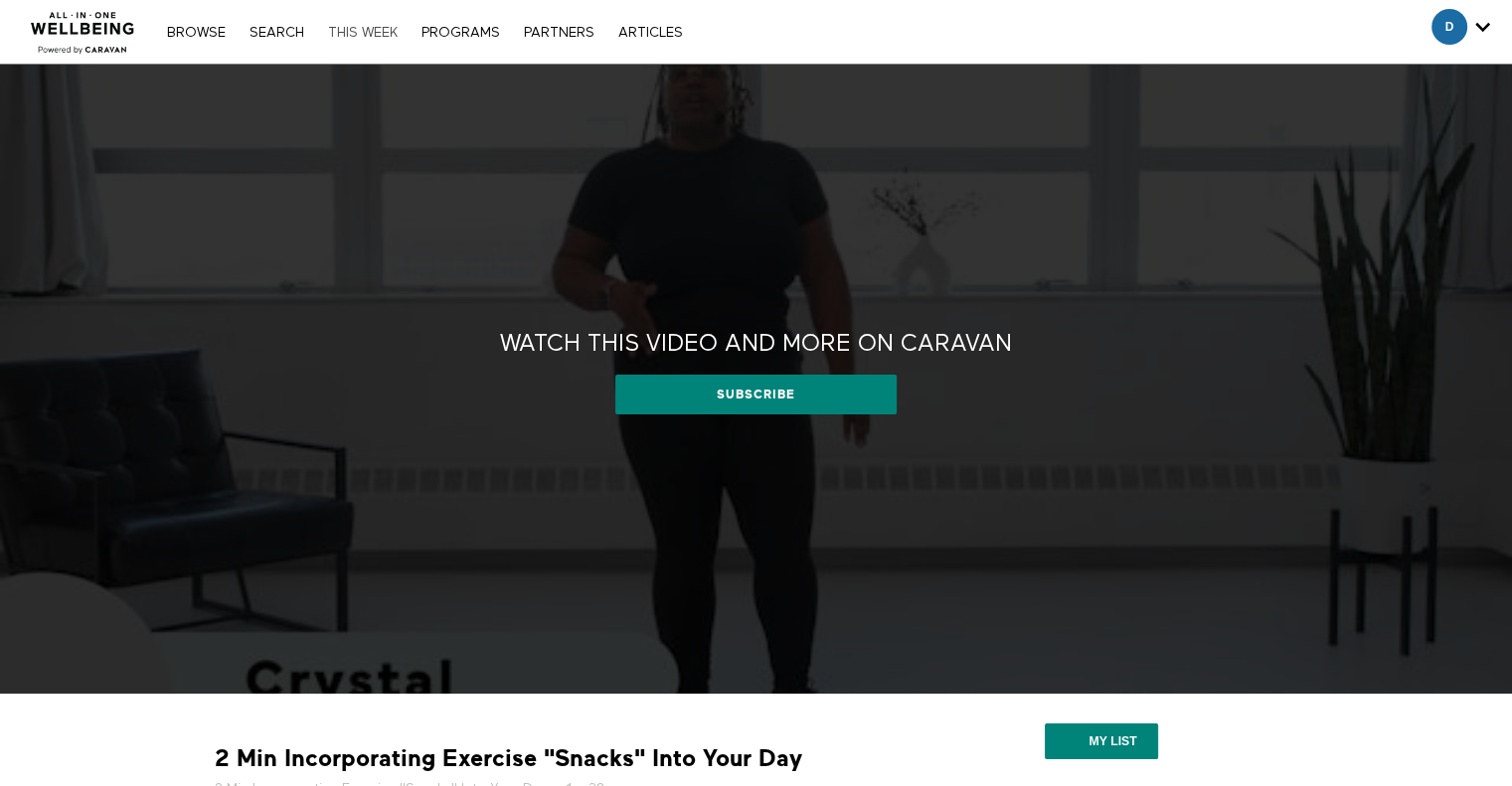 click on "THIS WEEK" at bounding box center (363, 33) 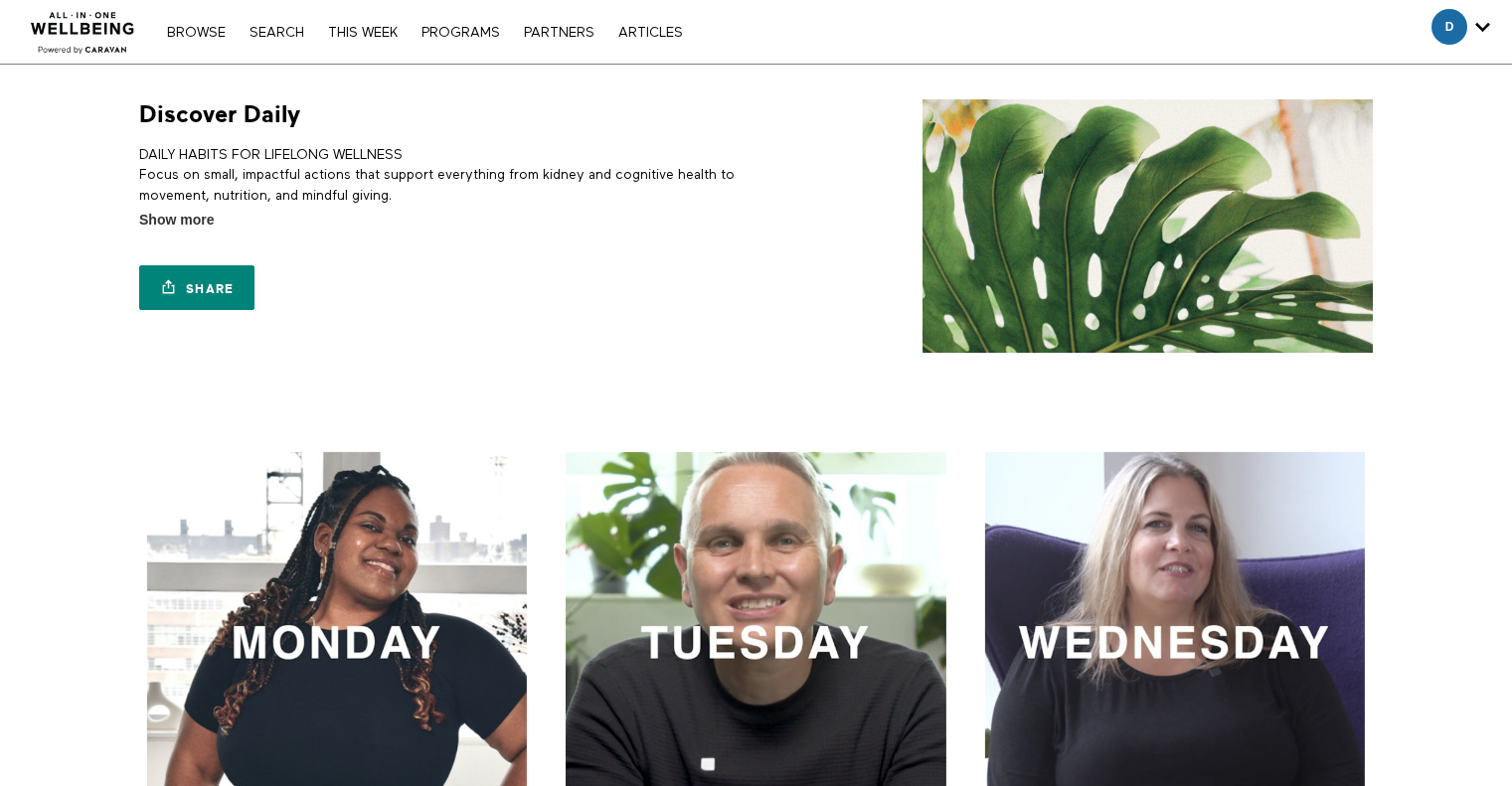 scroll, scrollTop: 0, scrollLeft: 0, axis: both 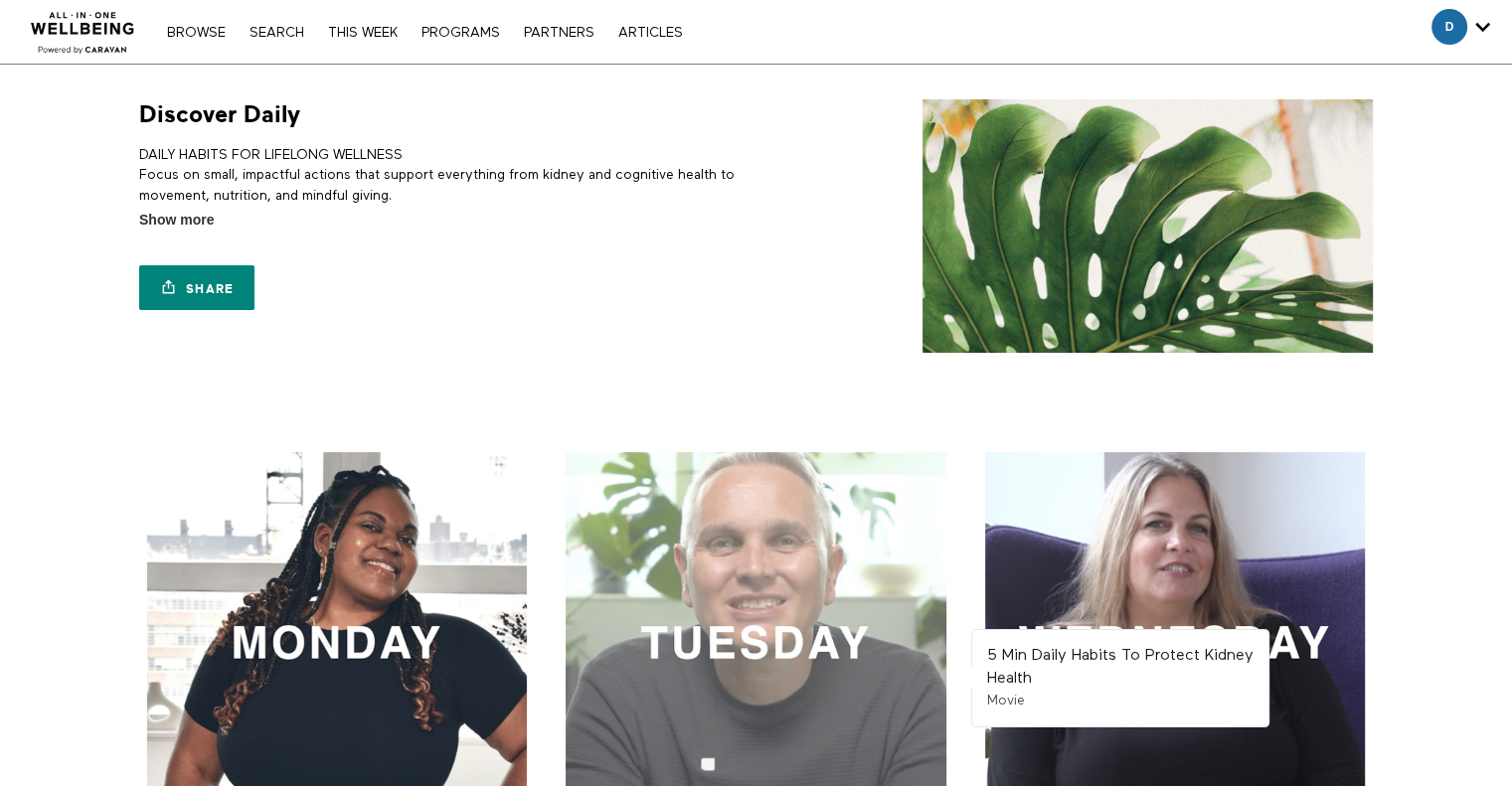 click at bounding box center [756, 642] 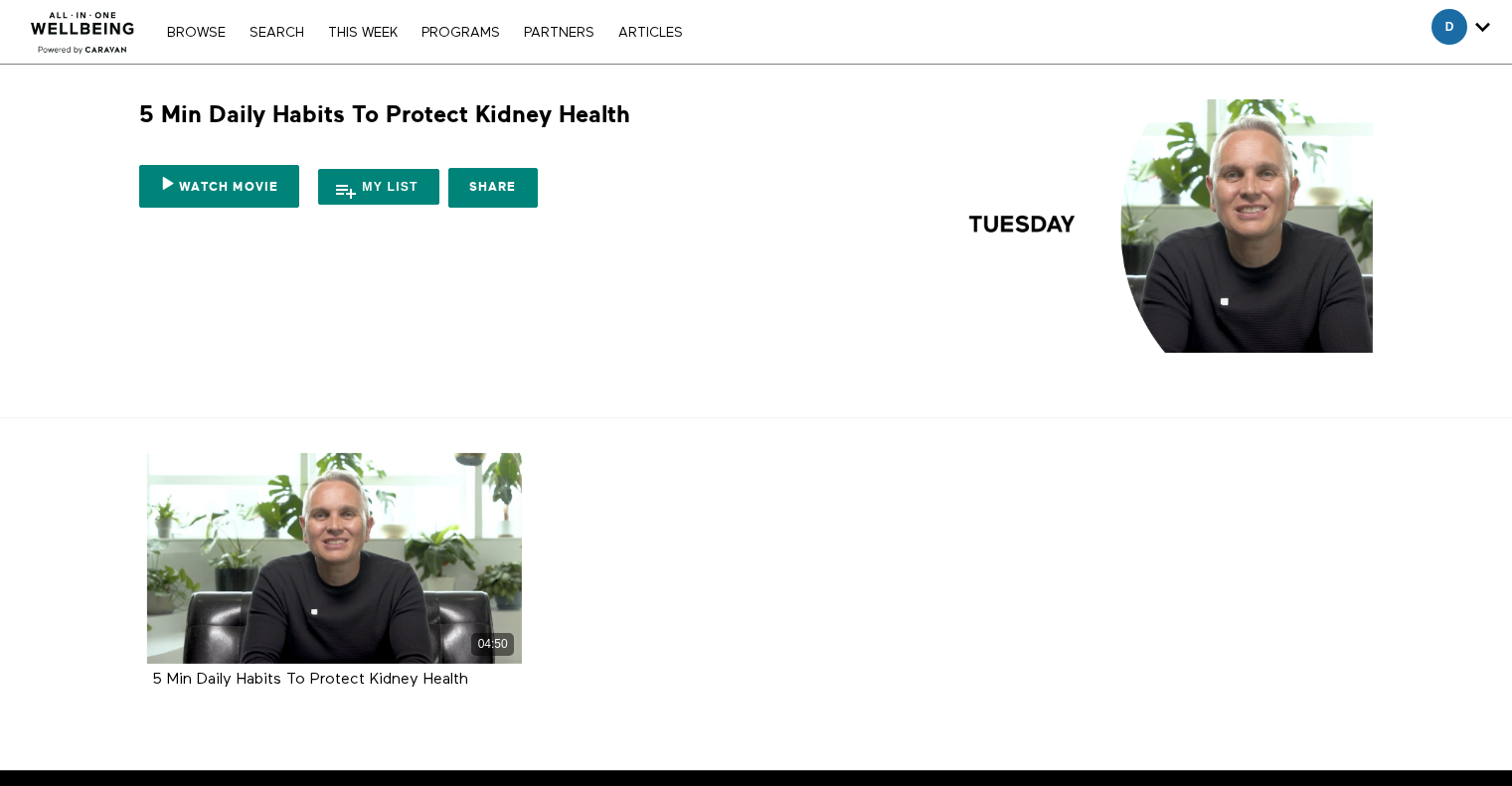 scroll, scrollTop: 0, scrollLeft: 0, axis: both 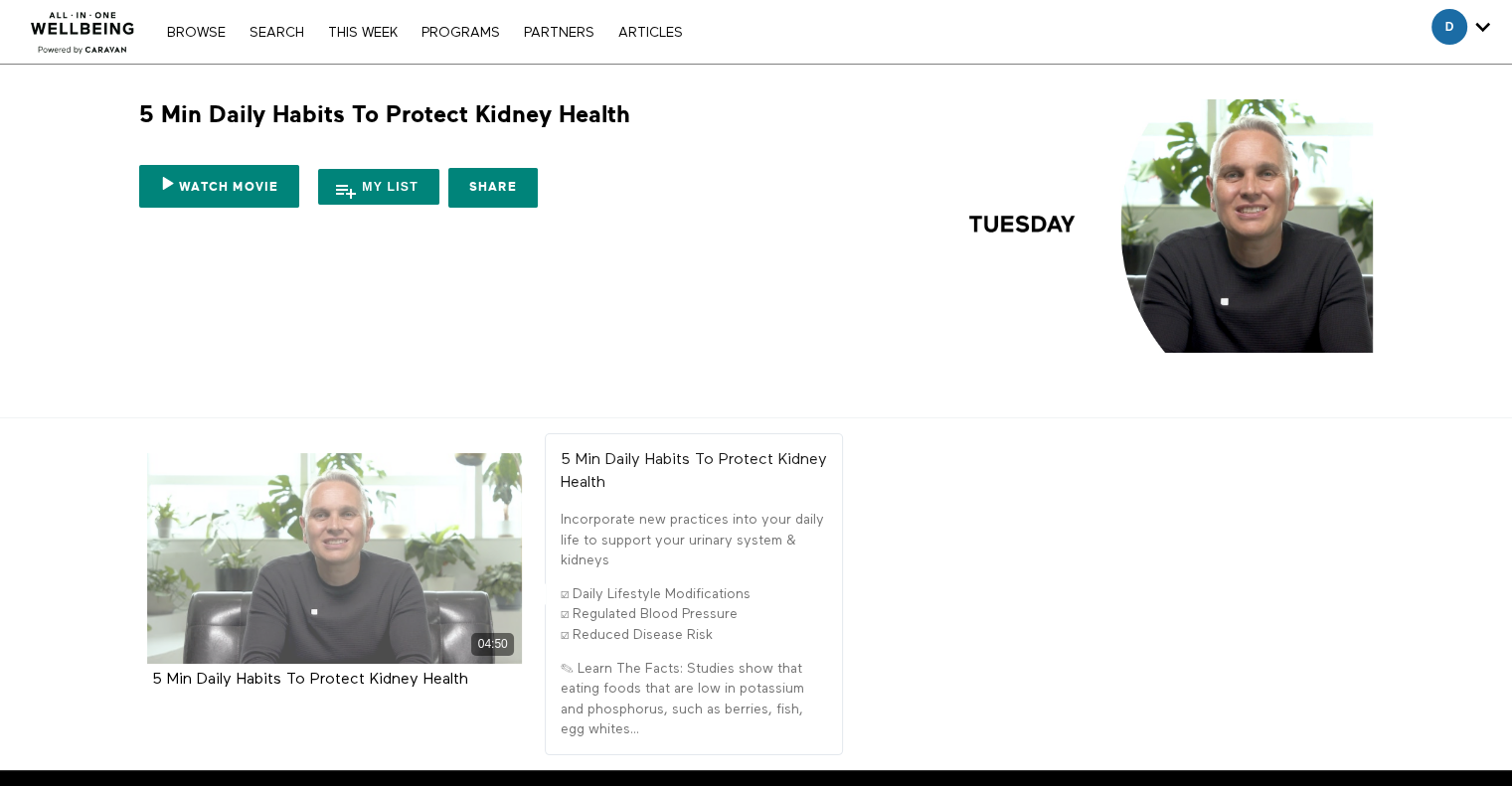 click on "04:50" at bounding box center [335, 558] 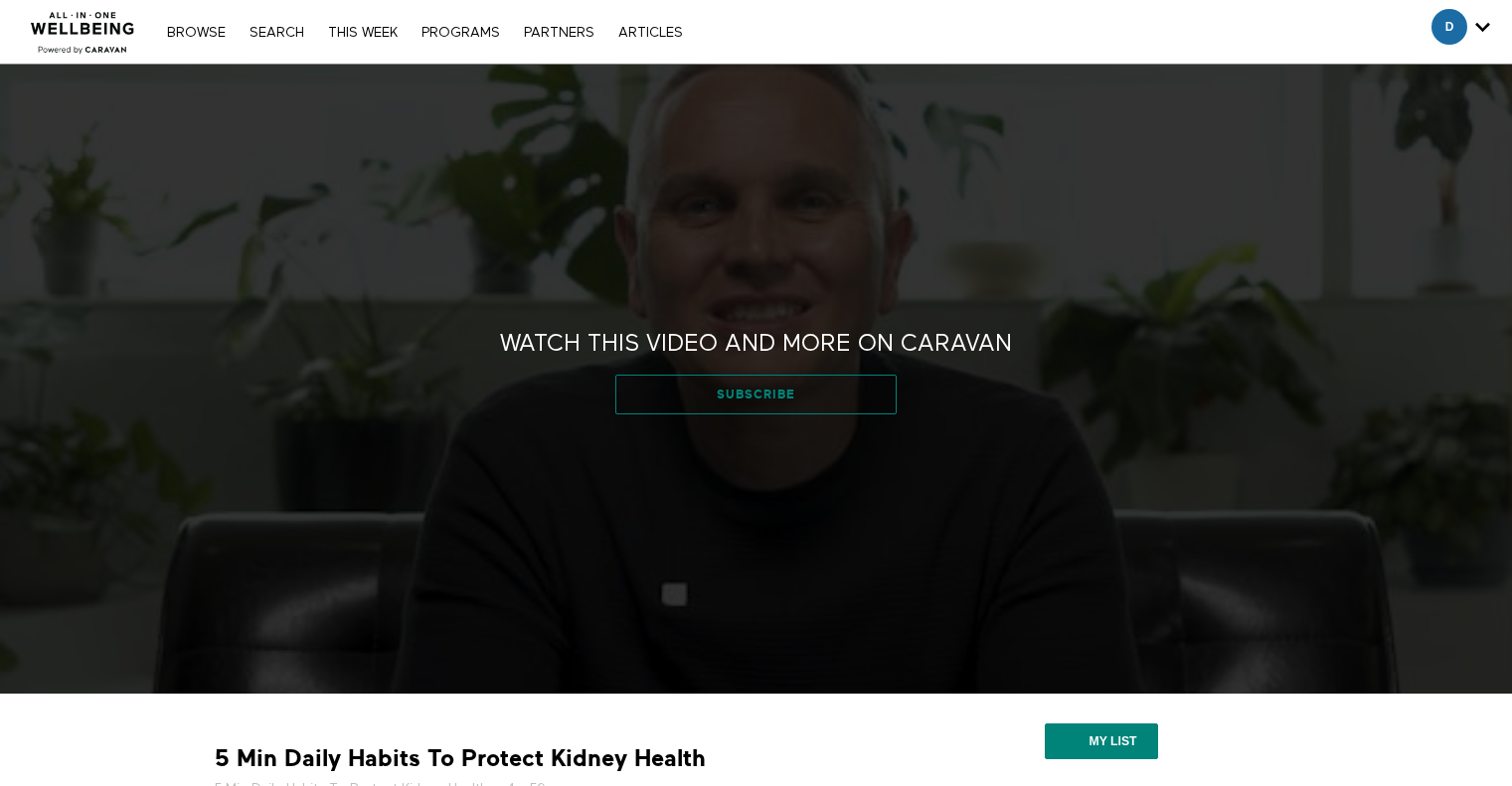 scroll, scrollTop: 0, scrollLeft: 0, axis: both 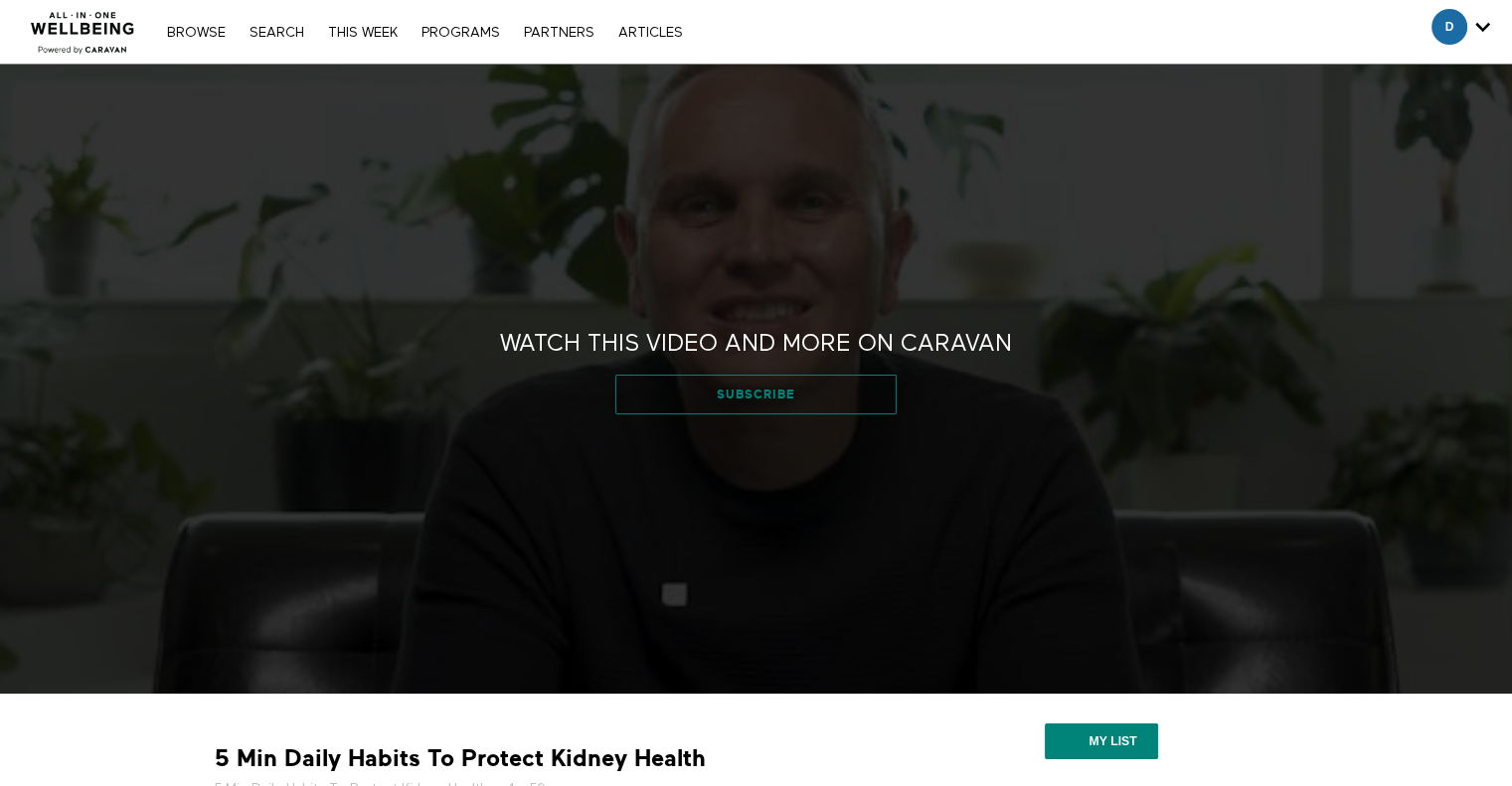 click on "Subscribe" at bounding box center [756, 394] 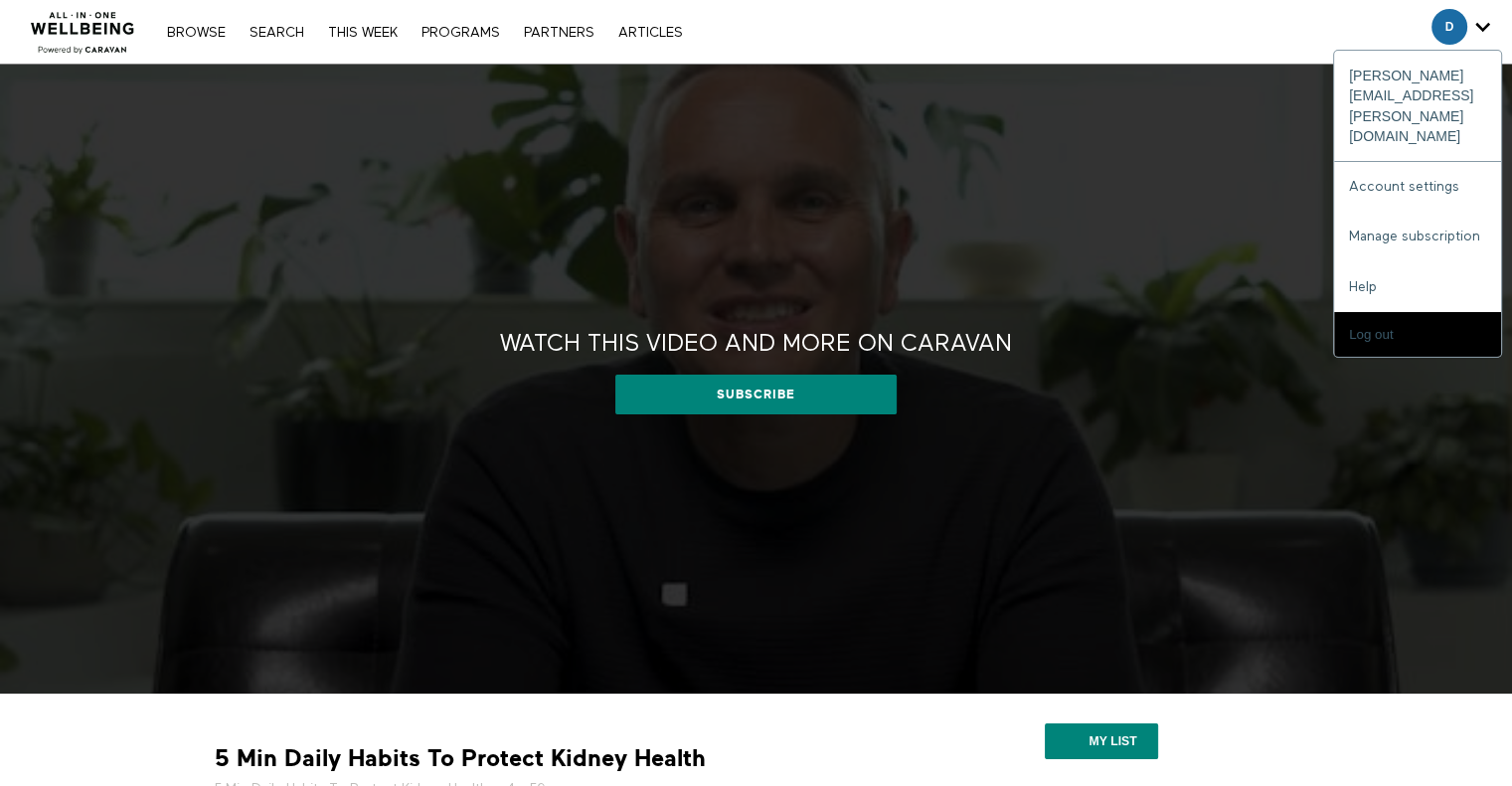 click at bounding box center [1449, 27] 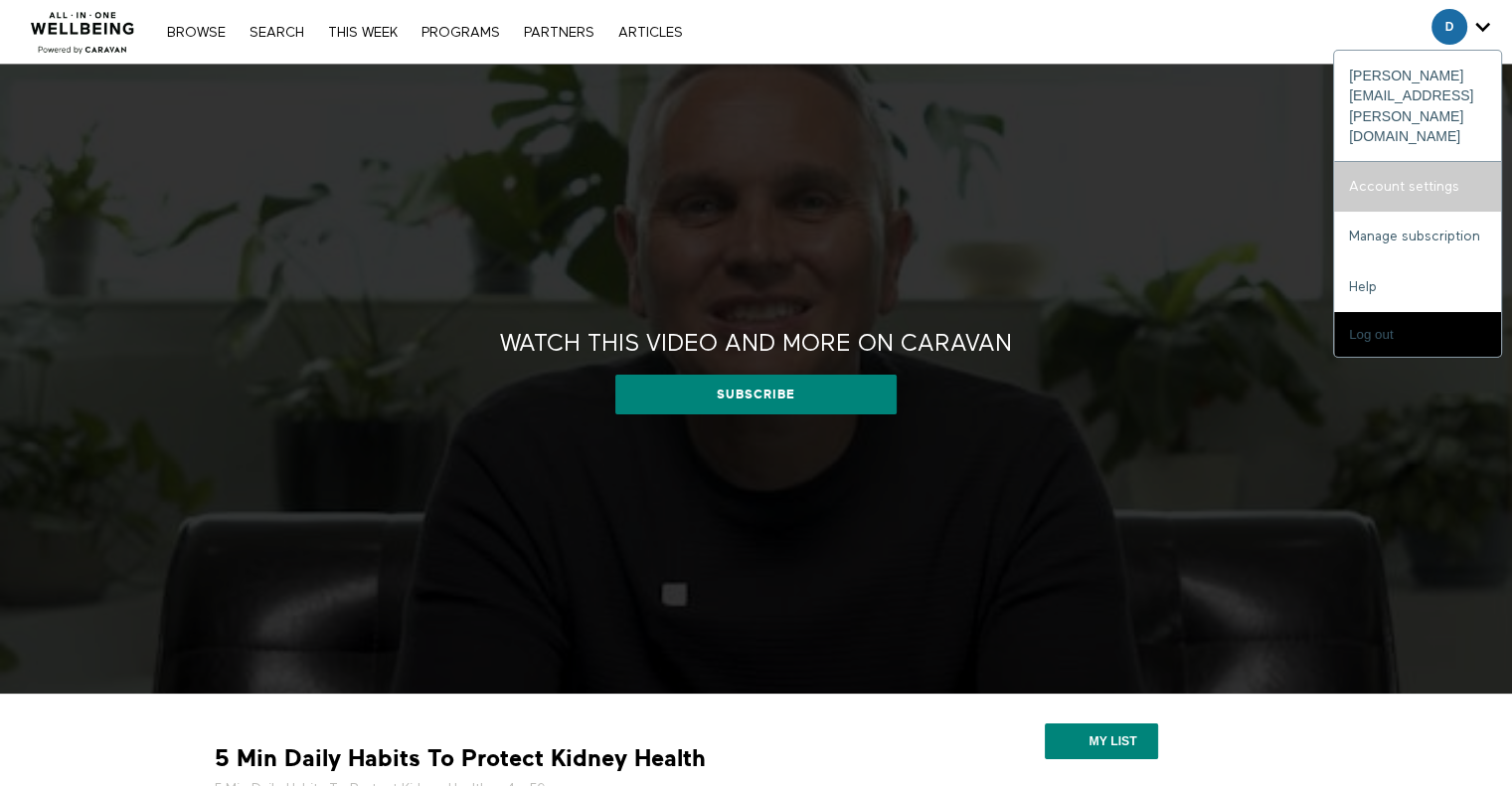 click on "Account settings" at bounding box center (1418, 187) 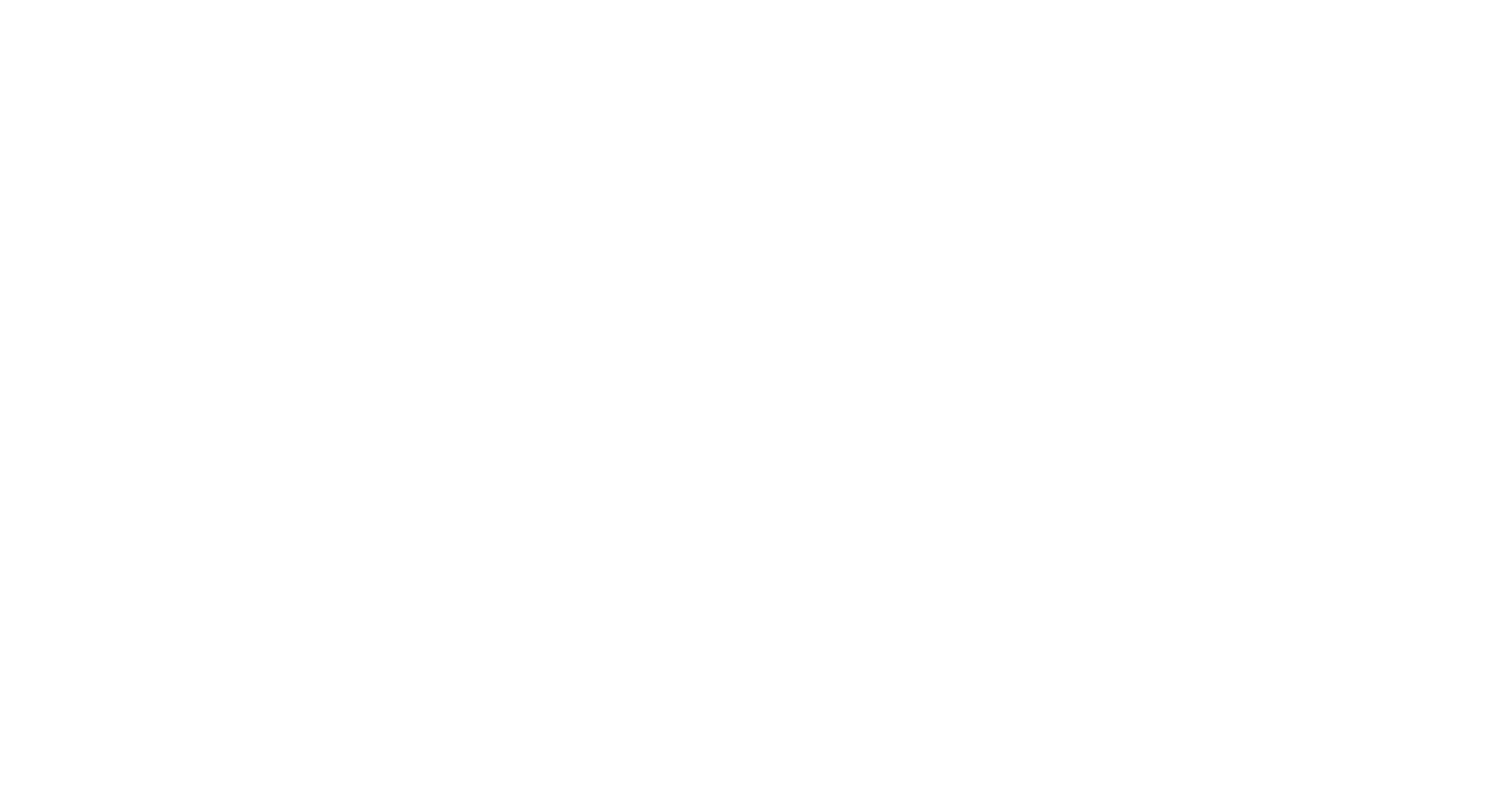 scroll, scrollTop: 0, scrollLeft: 0, axis: both 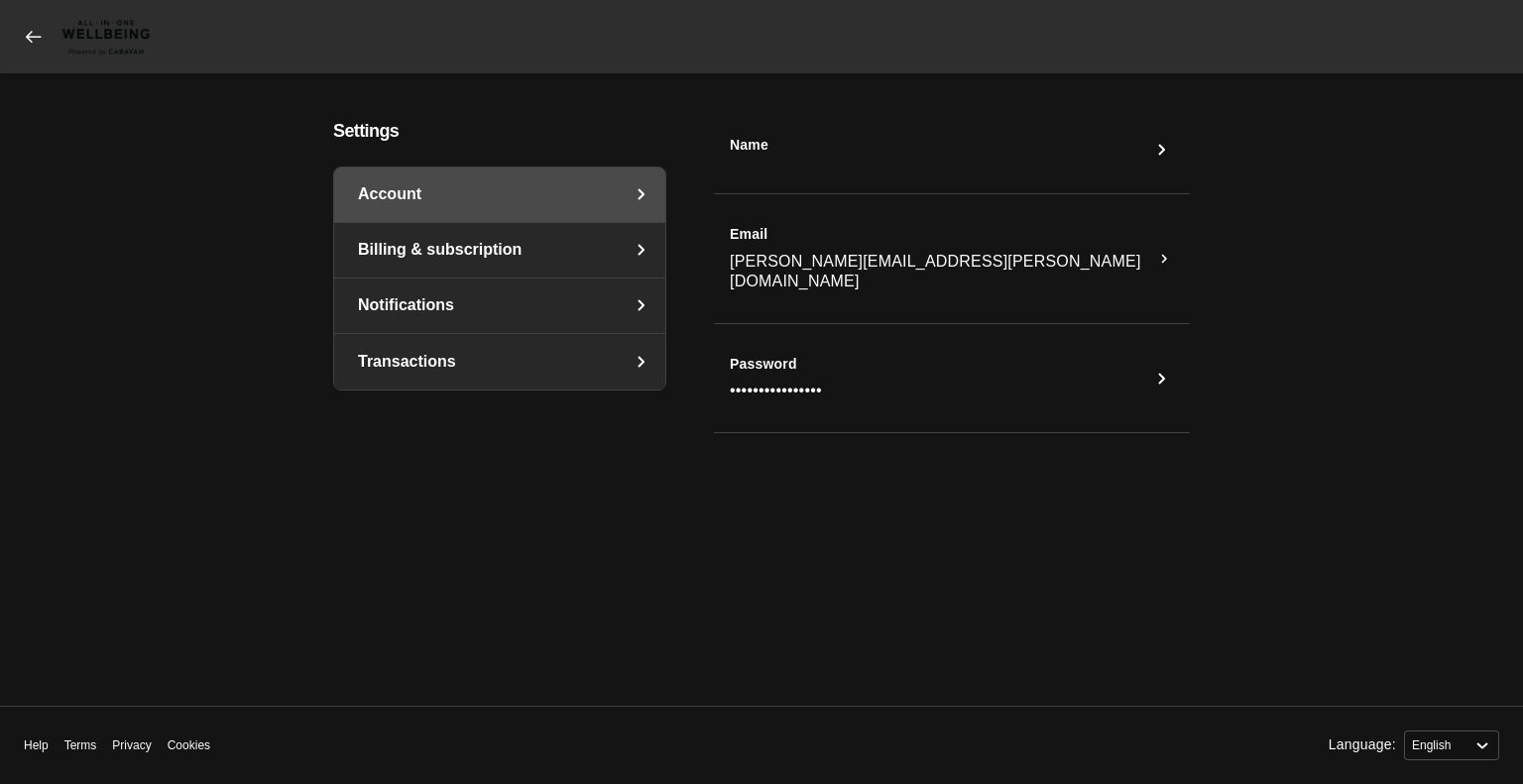 select on "en" 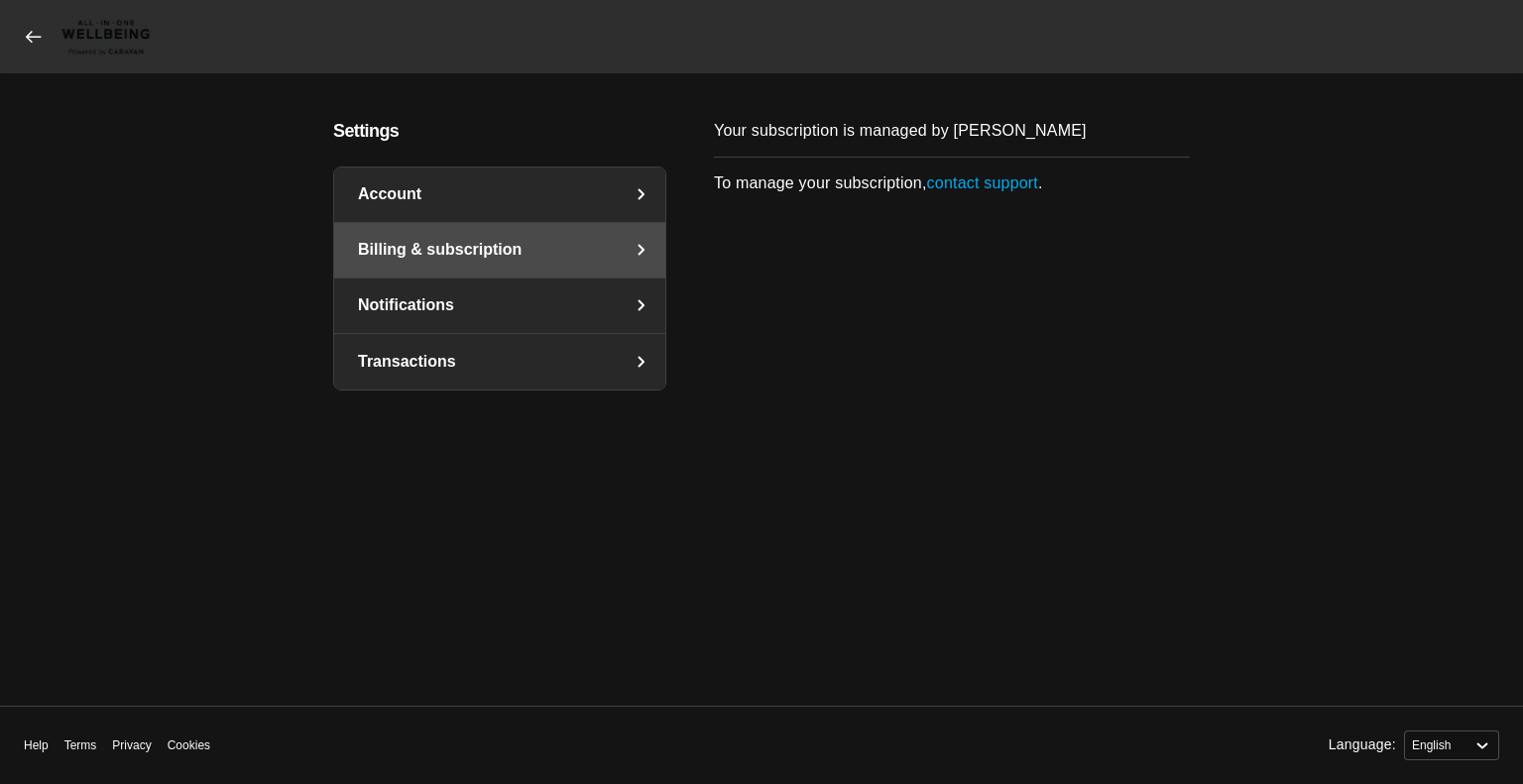 click 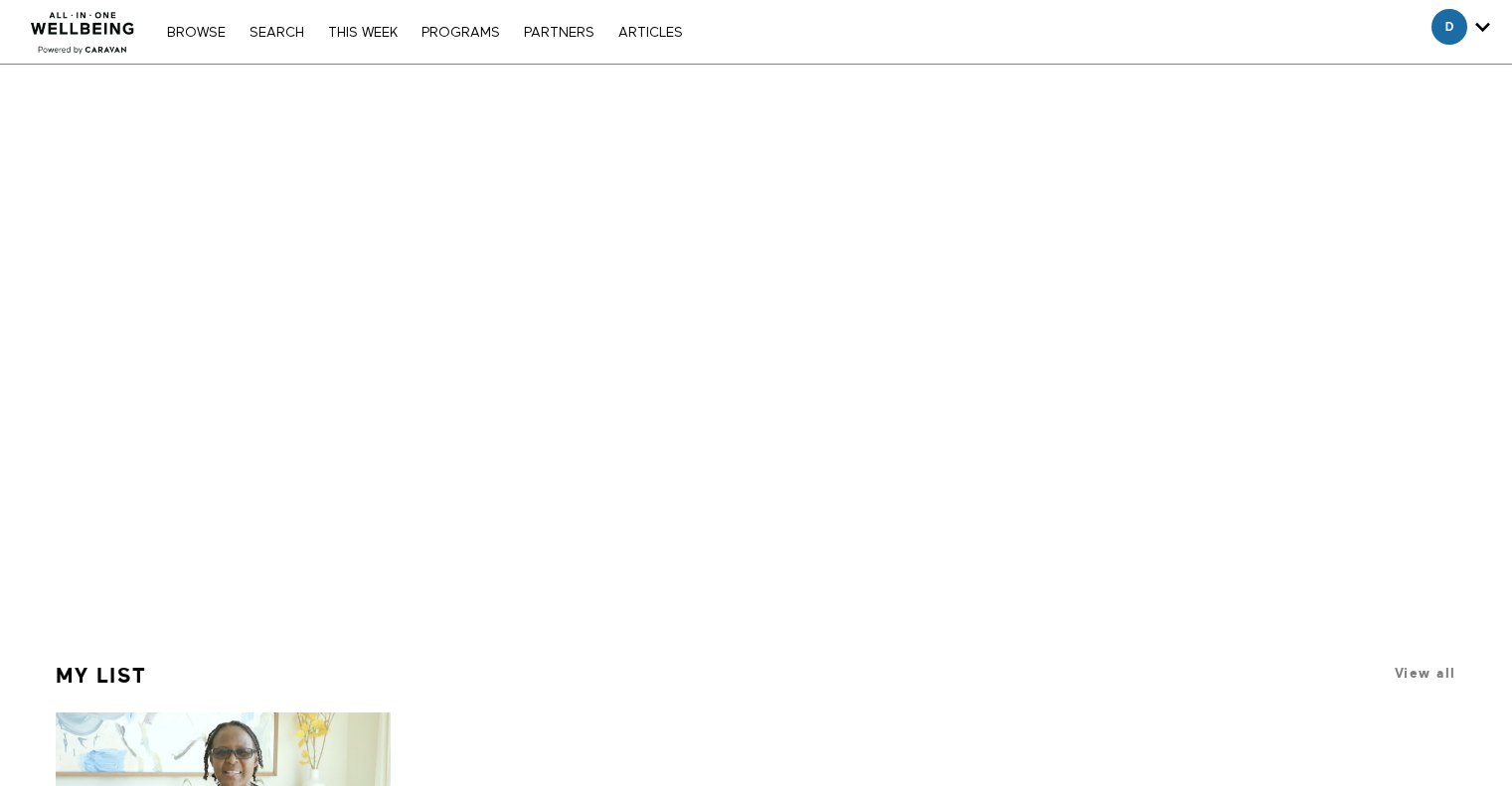 scroll, scrollTop: 0, scrollLeft: 0, axis: both 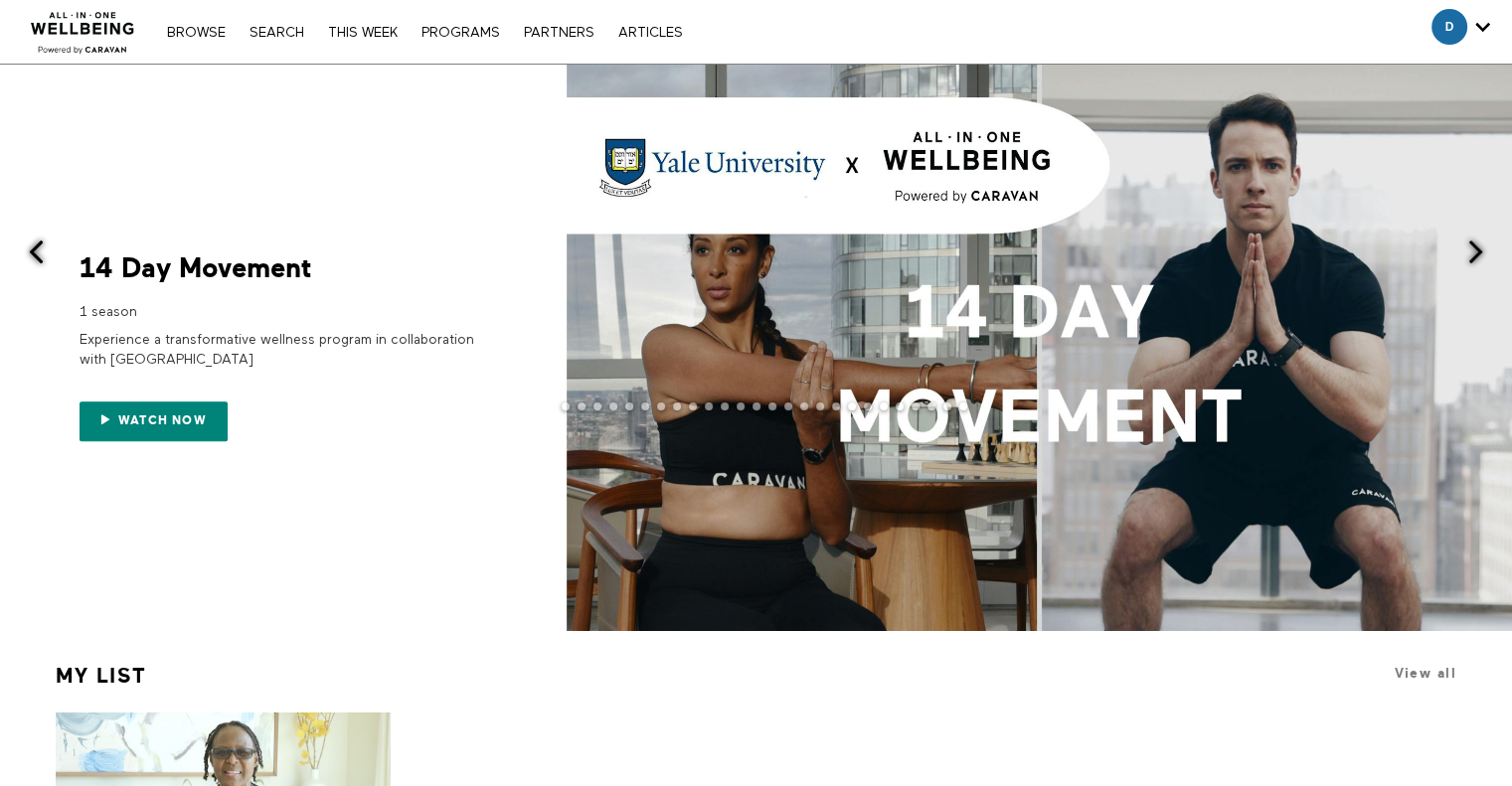 click at bounding box center (756, 422) 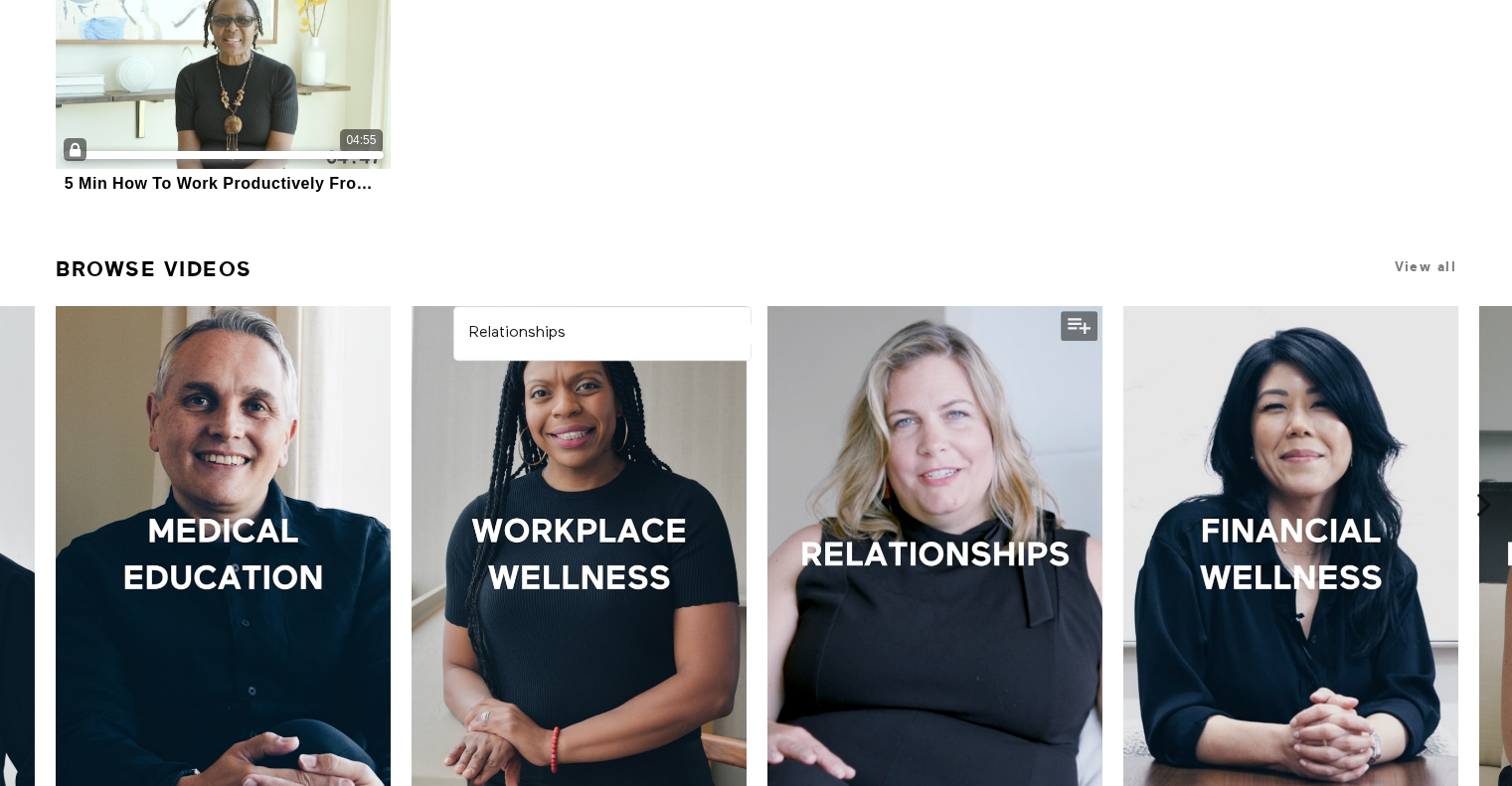 scroll, scrollTop: 397, scrollLeft: 0, axis: vertical 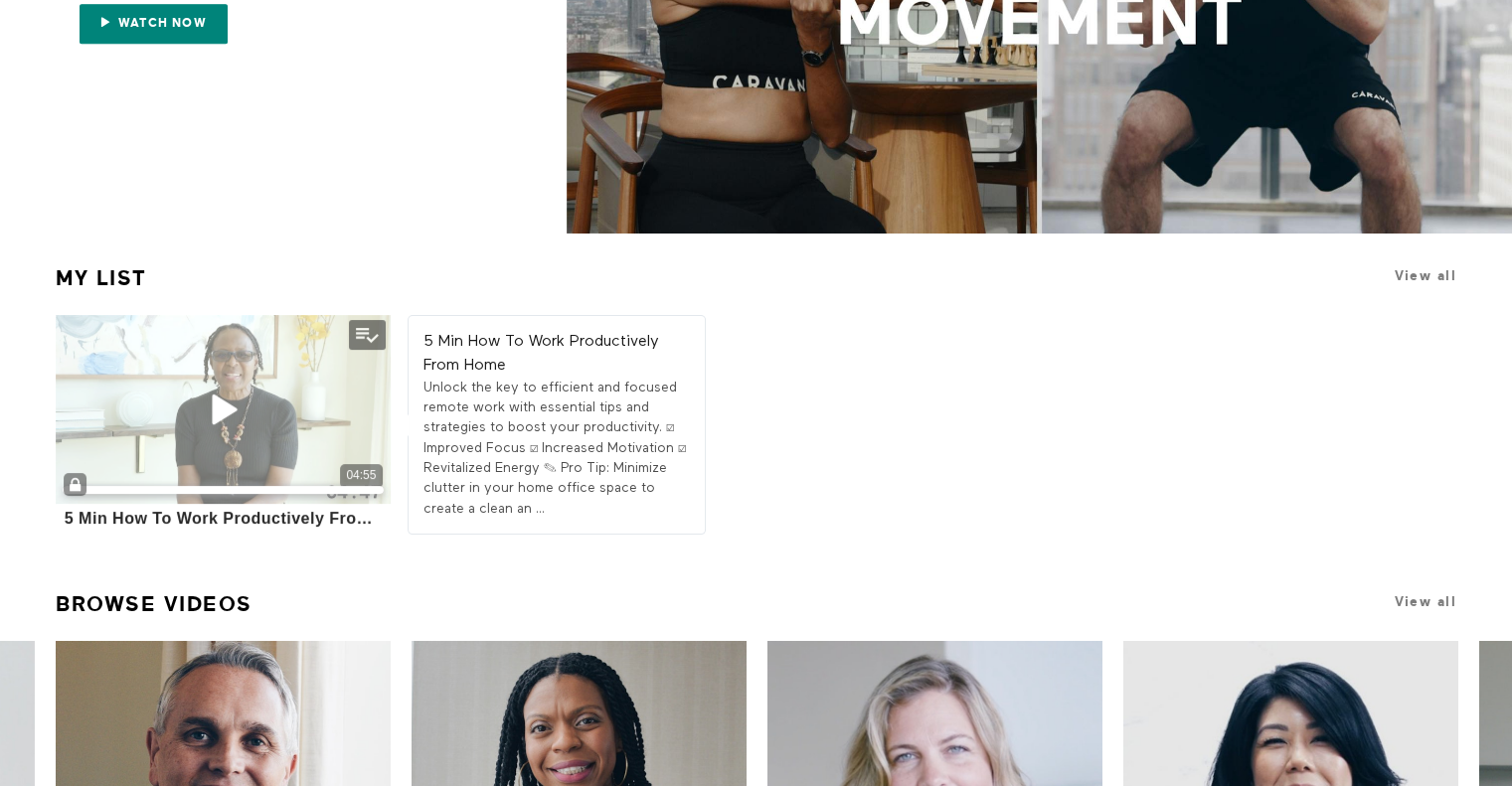 click at bounding box center (224, 409) 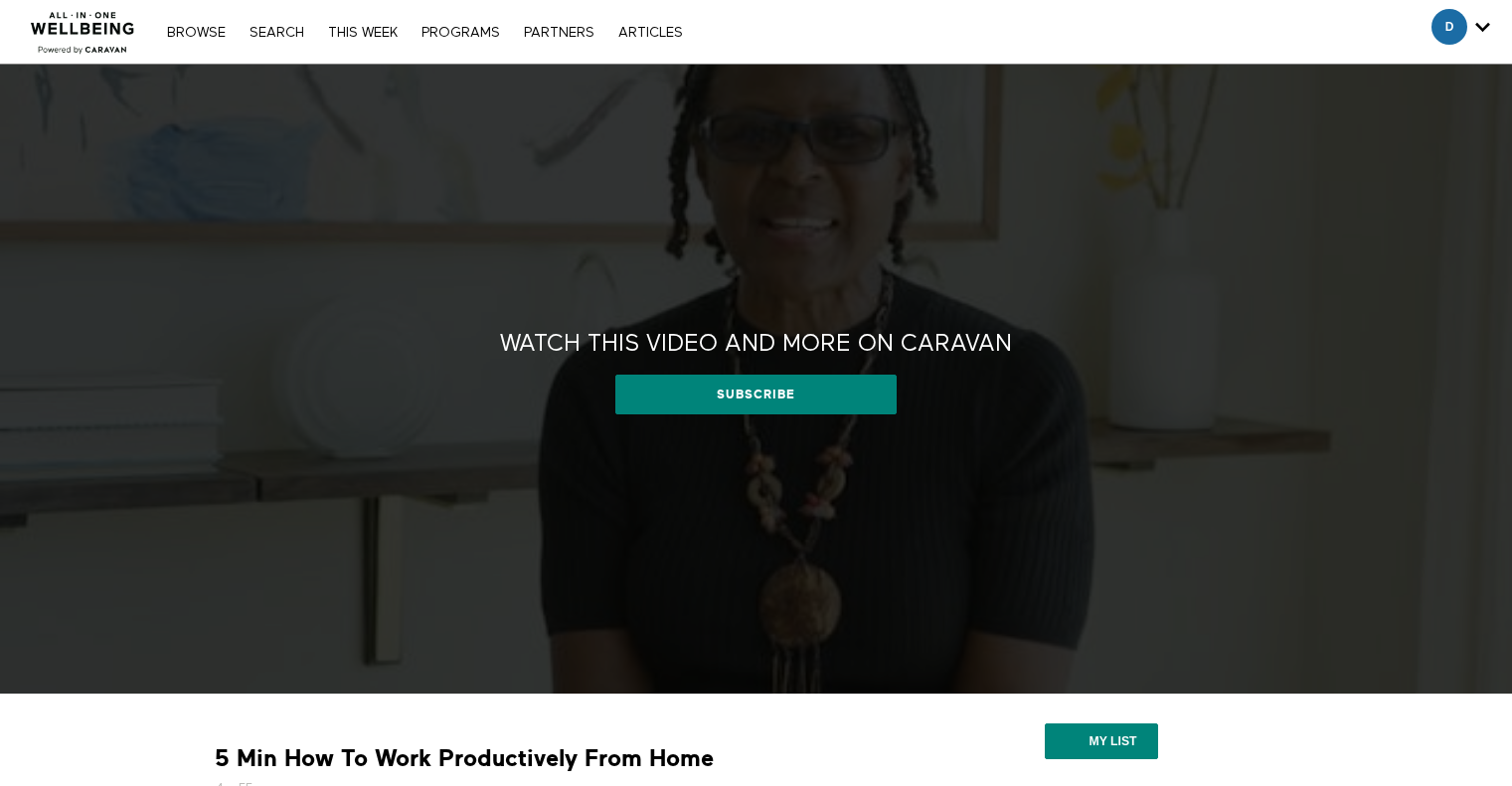 scroll, scrollTop: 0, scrollLeft: 0, axis: both 